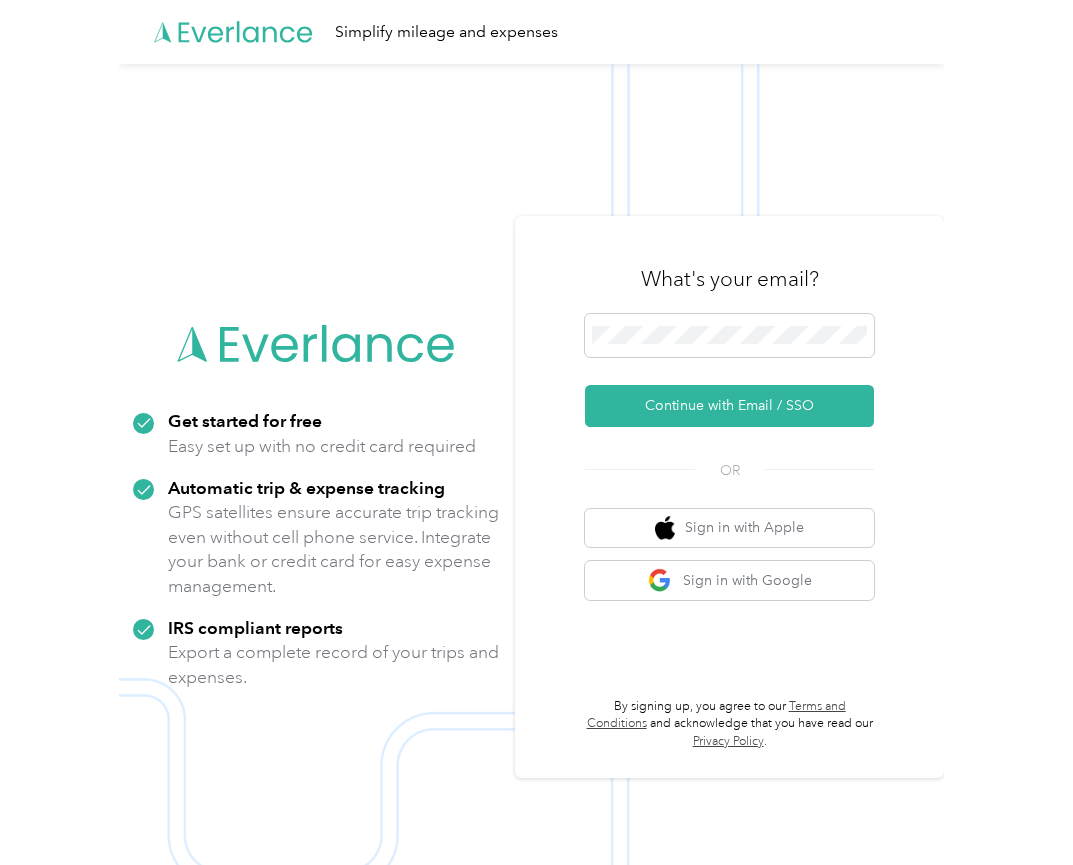 scroll, scrollTop: 0, scrollLeft: 0, axis: both 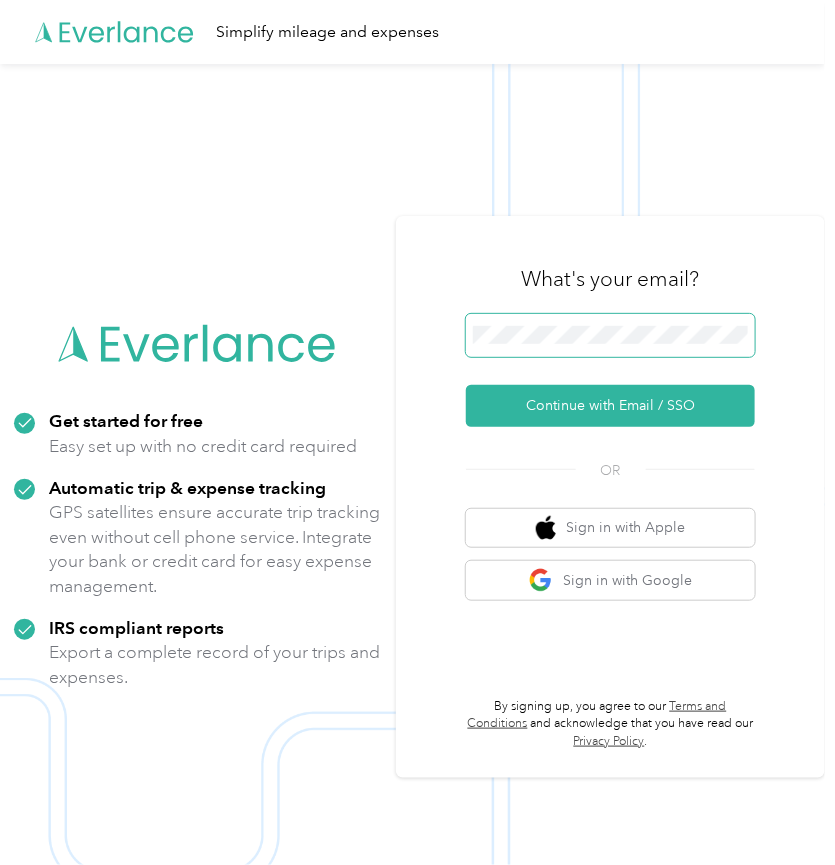 type 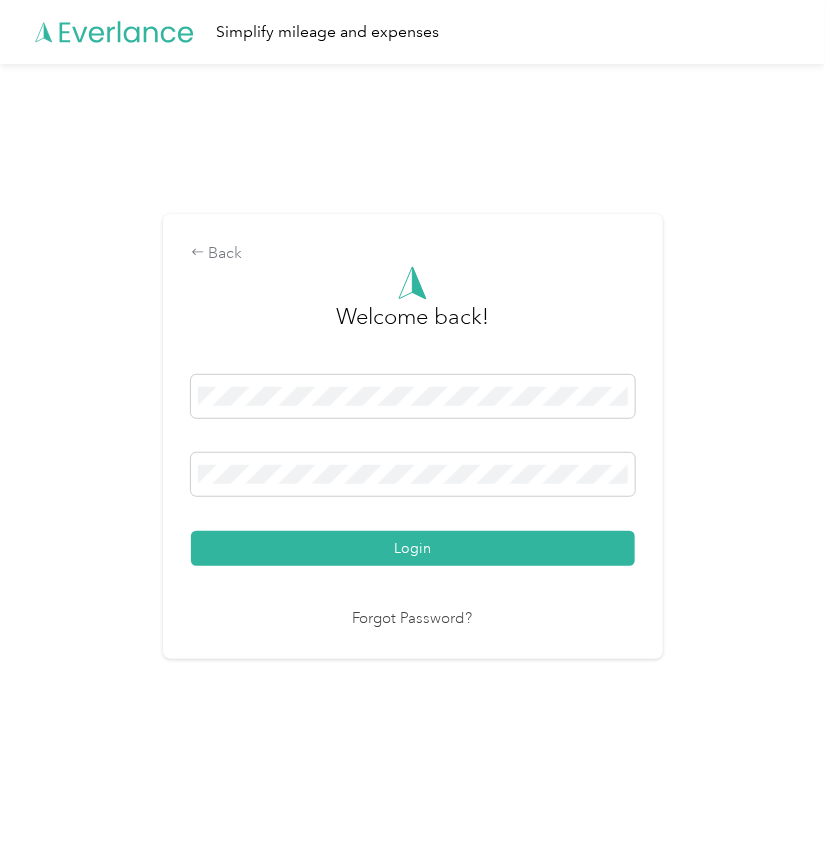 click on "Login" at bounding box center (413, 548) 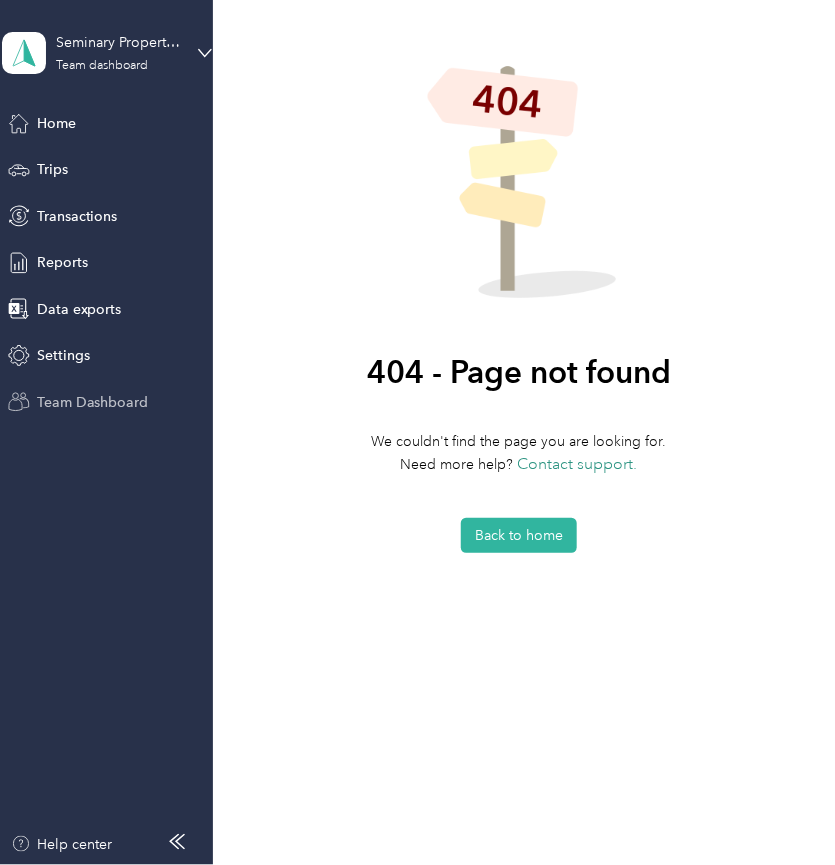 click on "Team Dashboard" at bounding box center [93, 402] 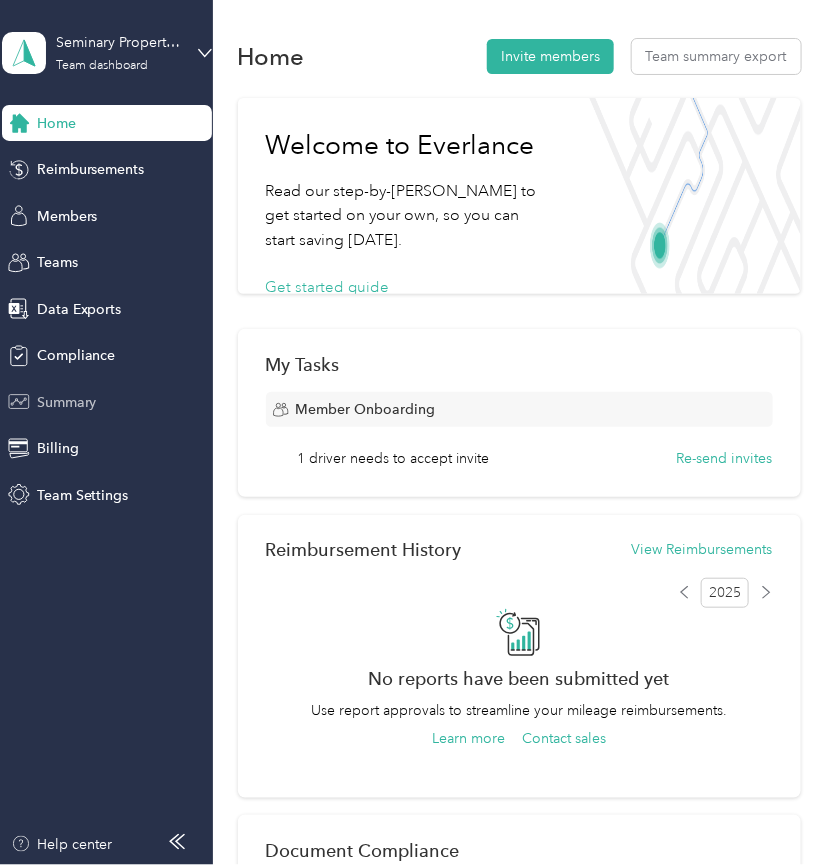 click on "Summary" at bounding box center [67, 402] 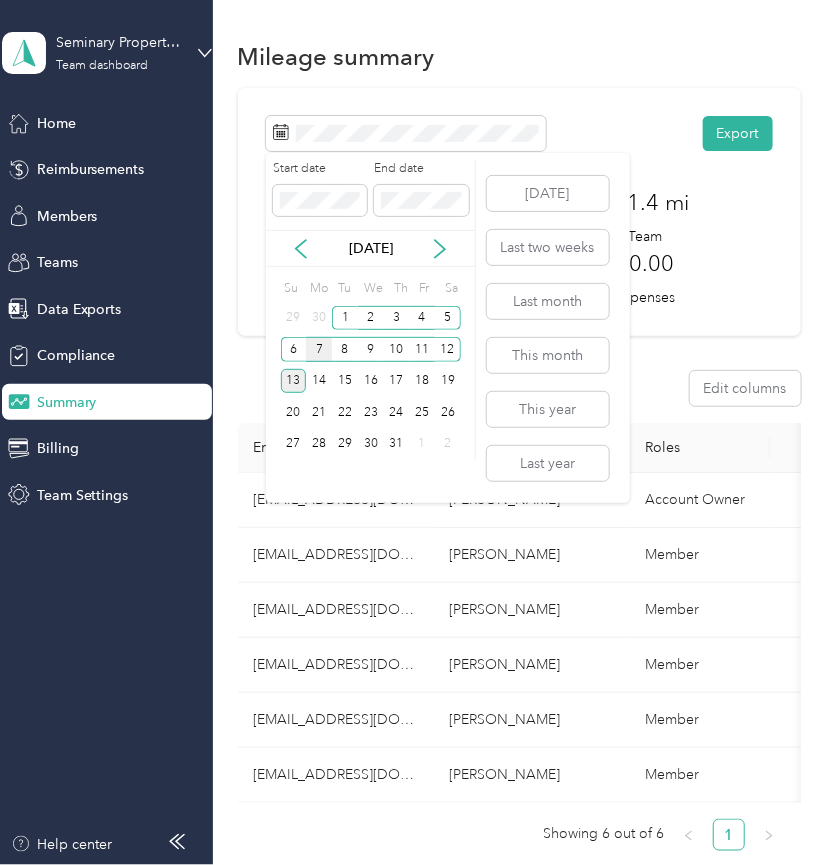 click on "7" at bounding box center (319, 349) 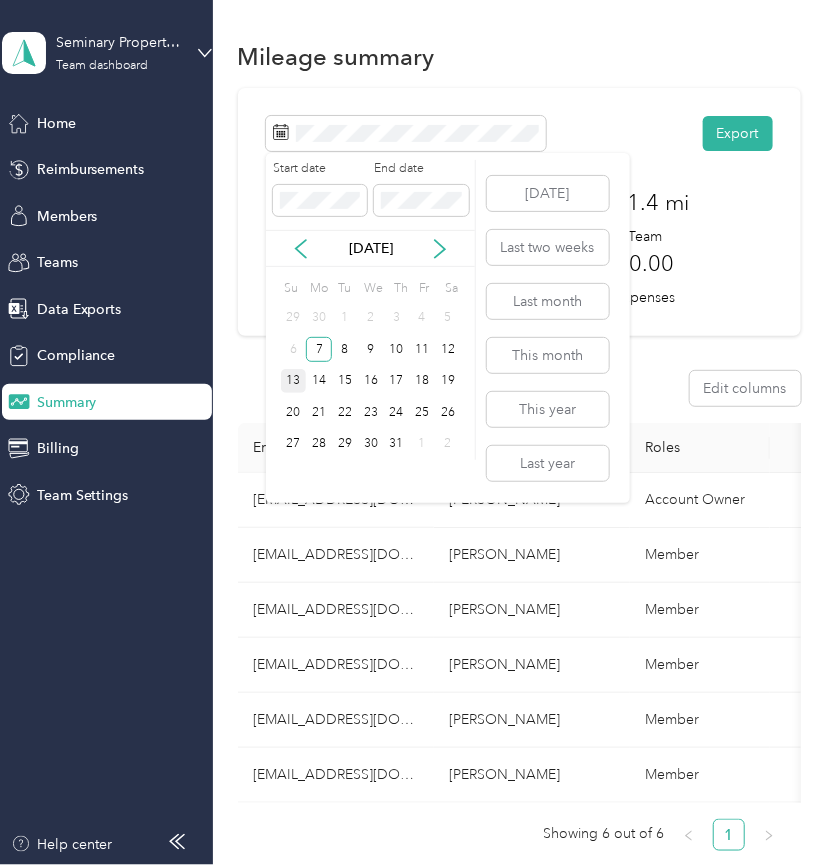 click on "13" at bounding box center (294, 381) 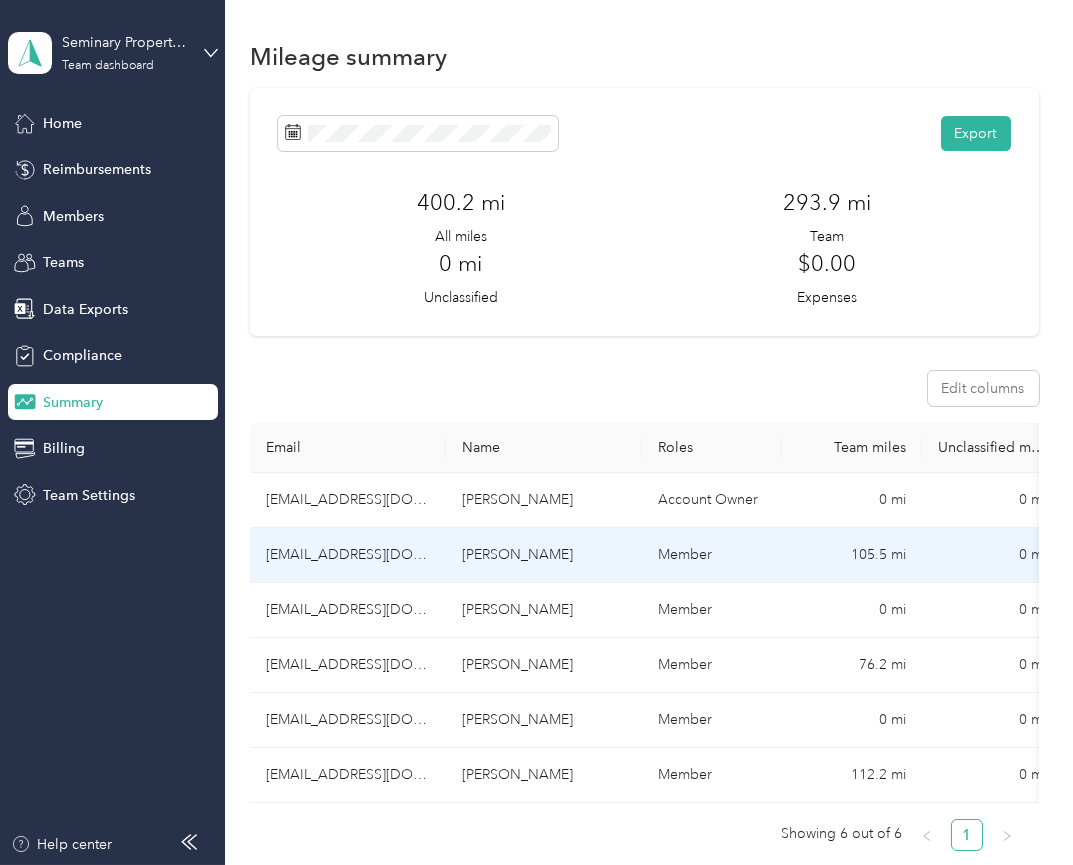 click on "[EMAIL_ADDRESS][DOMAIN_NAME]" at bounding box center (348, 555) 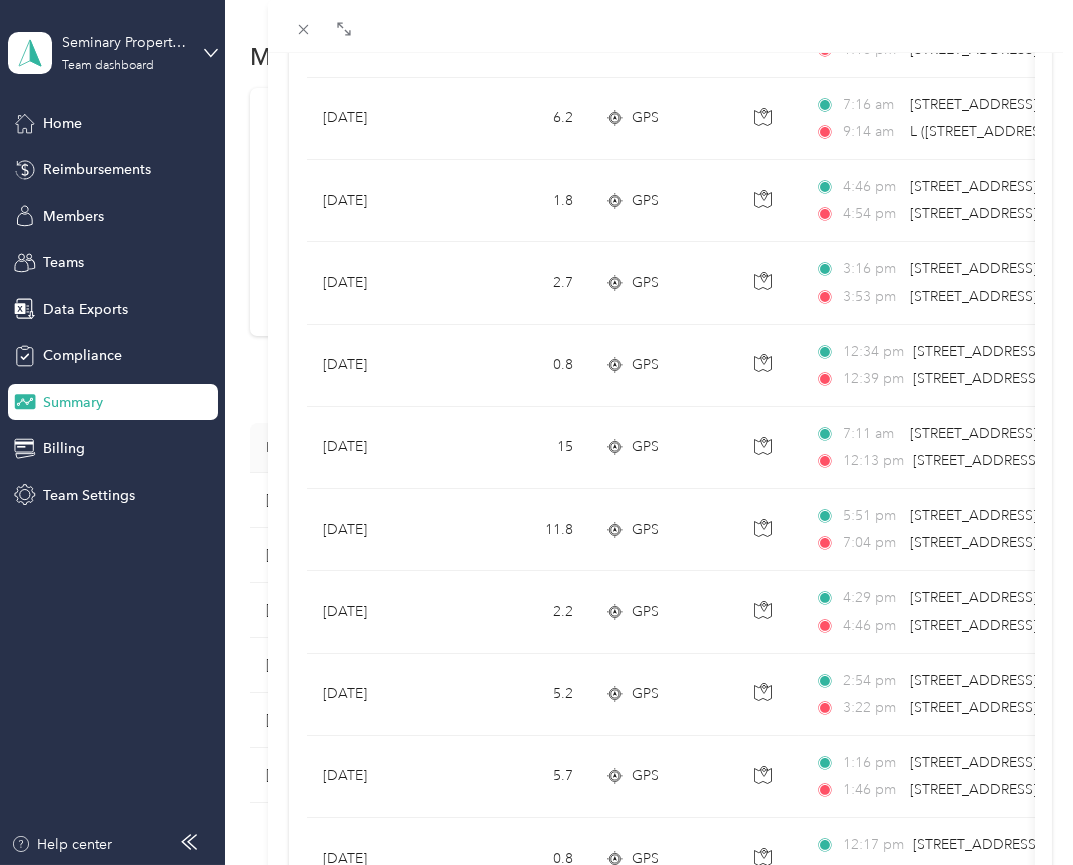 scroll, scrollTop: 511, scrollLeft: 0, axis: vertical 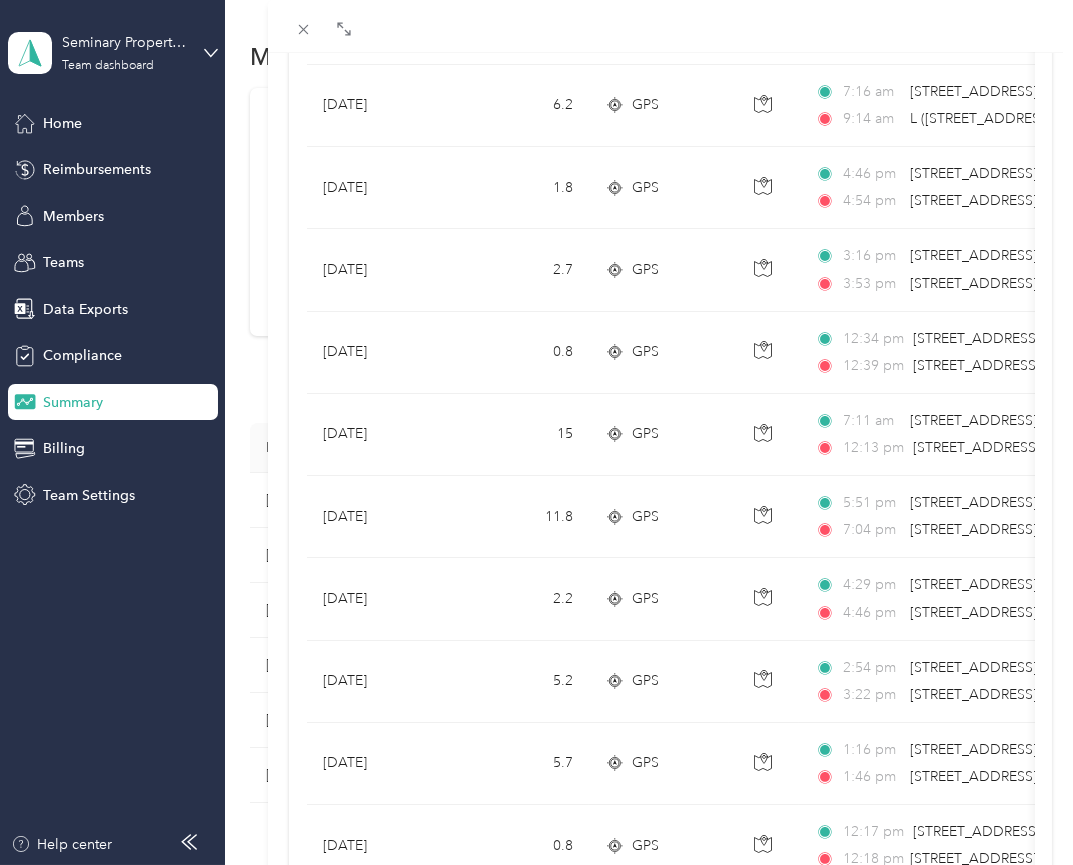 click at bounding box center [670, 26] 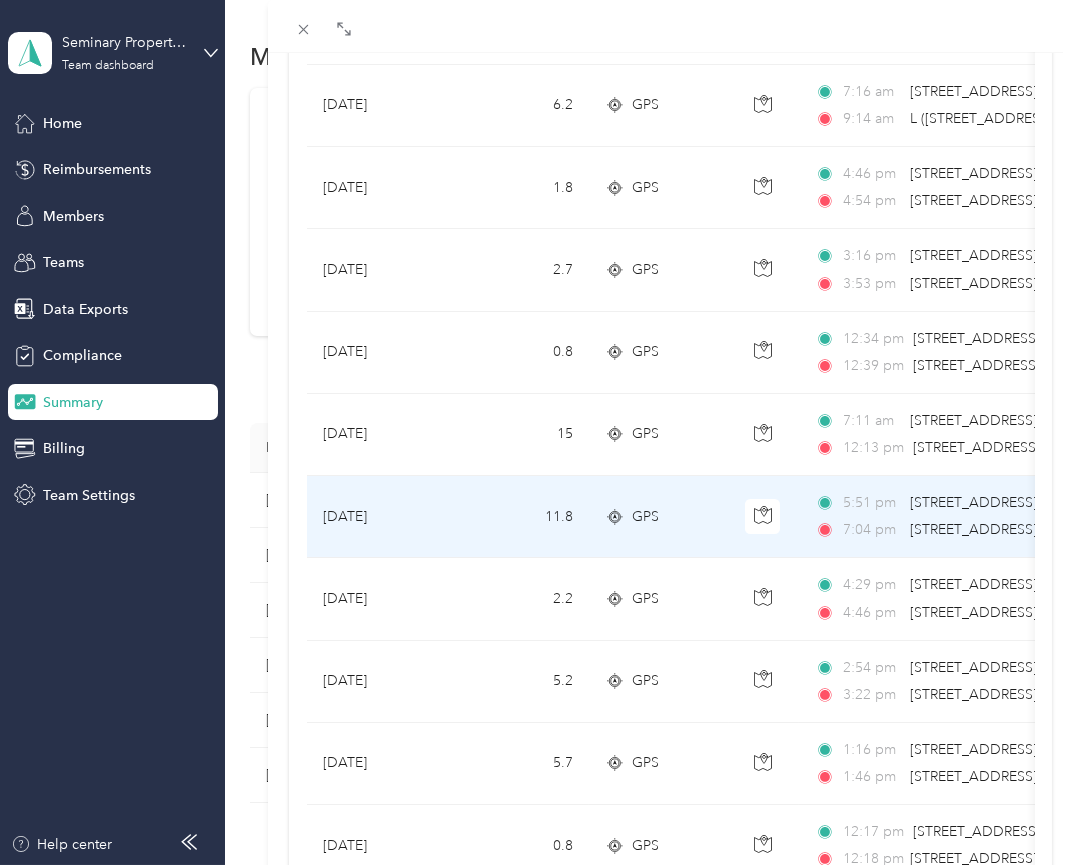 click 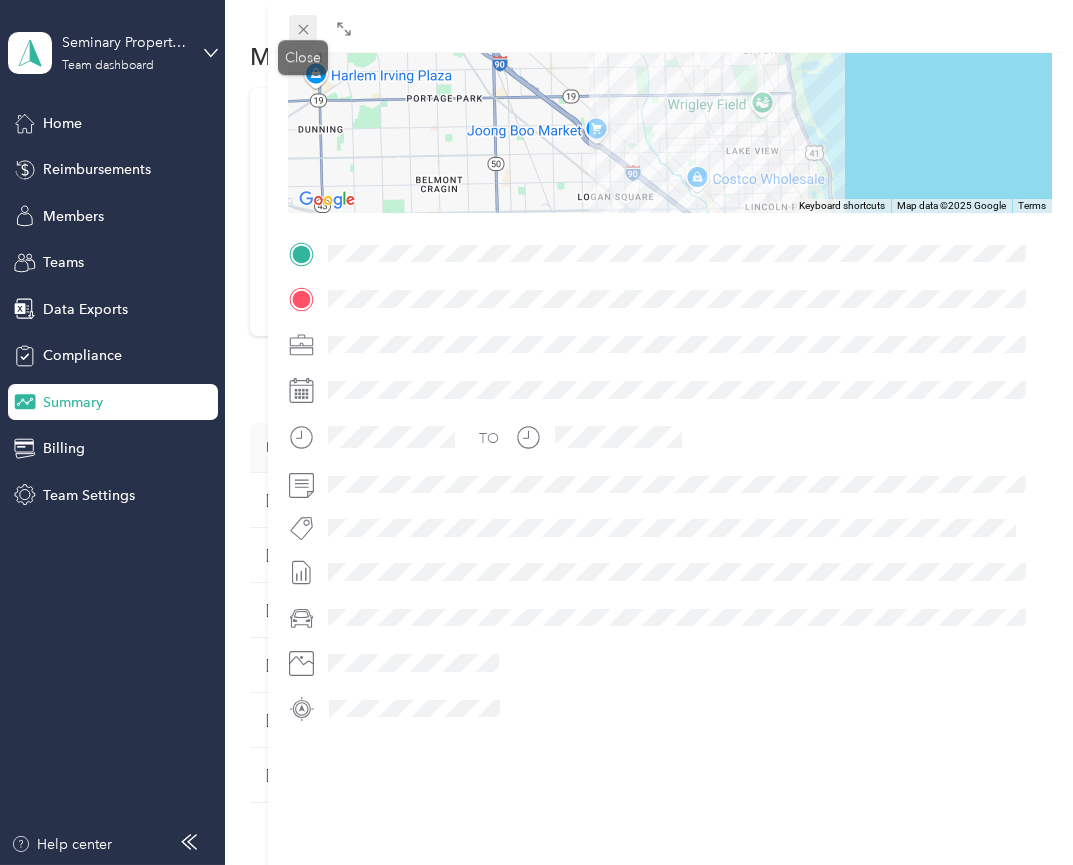 click 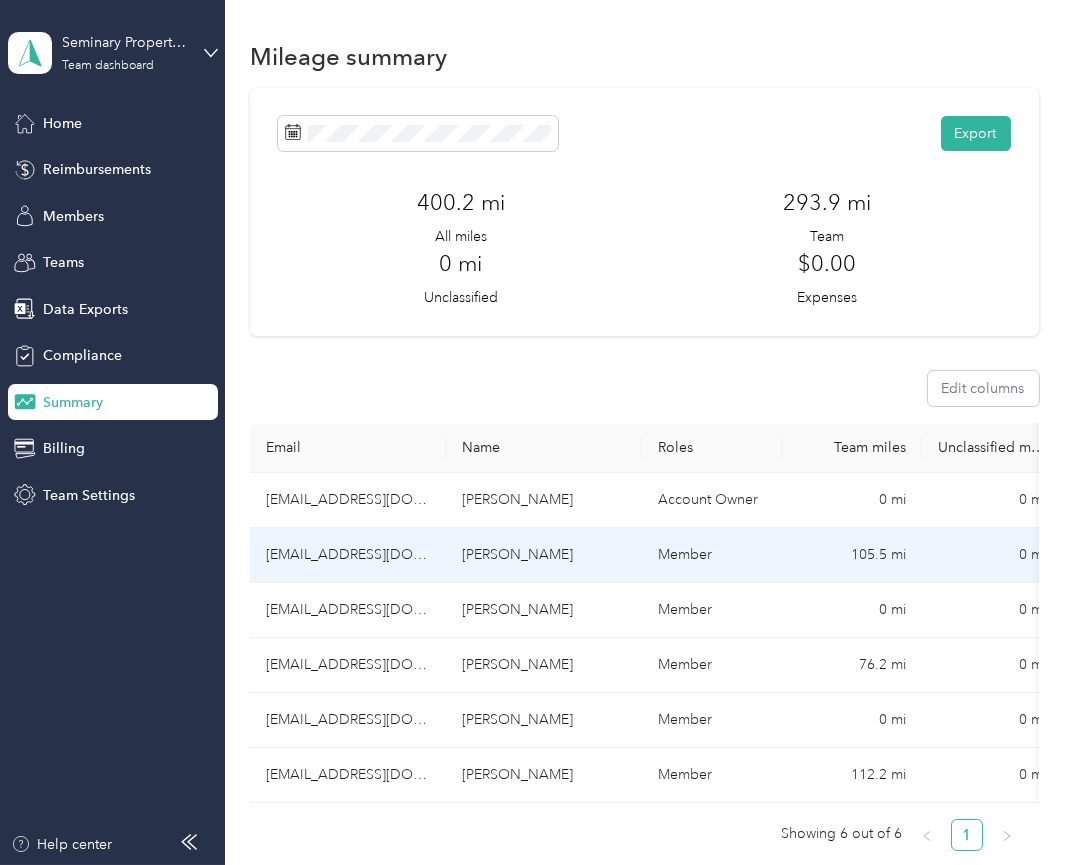 click on "[EMAIL_ADDRESS][DOMAIN_NAME]" at bounding box center (348, 555) 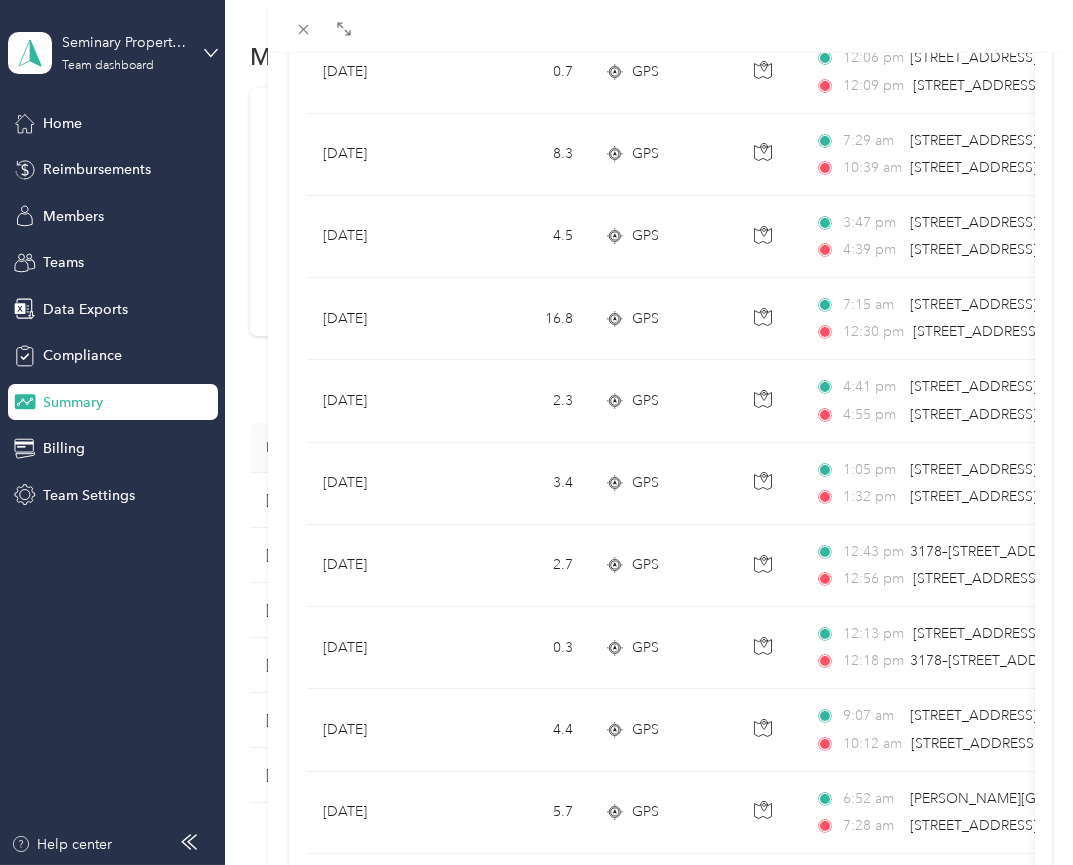 scroll, scrollTop: 1365, scrollLeft: 0, axis: vertical 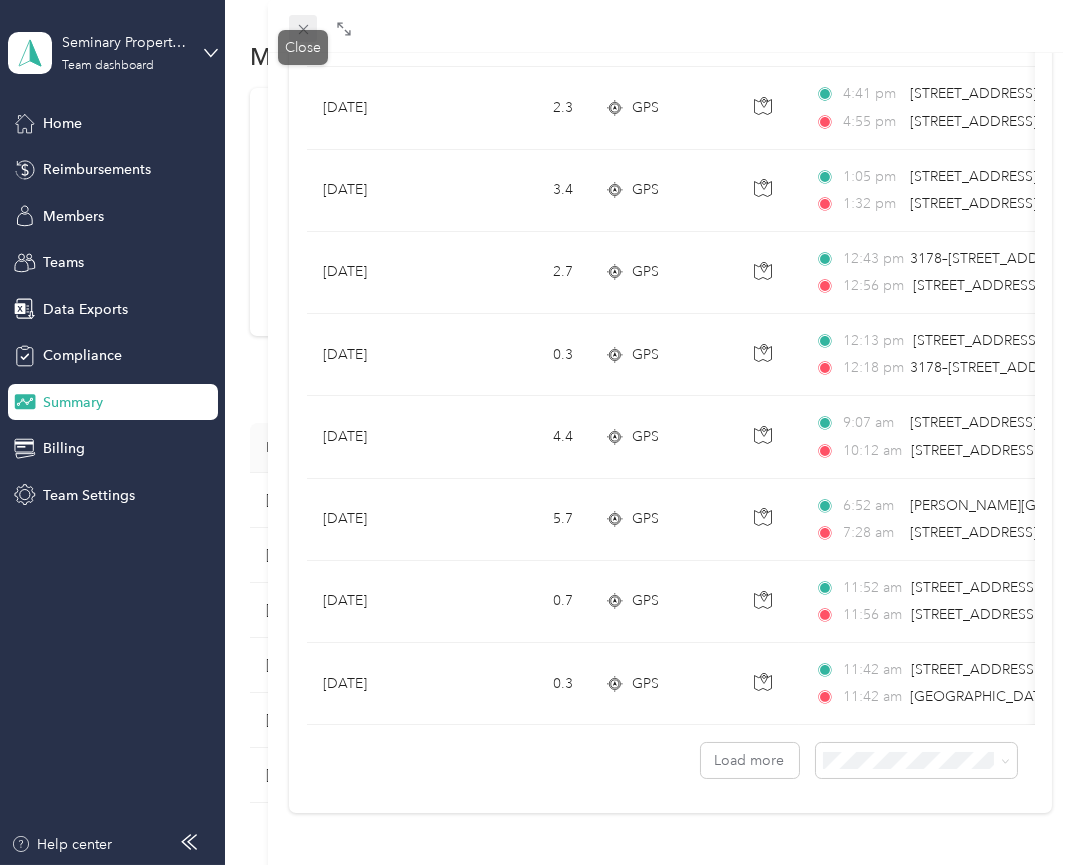 click 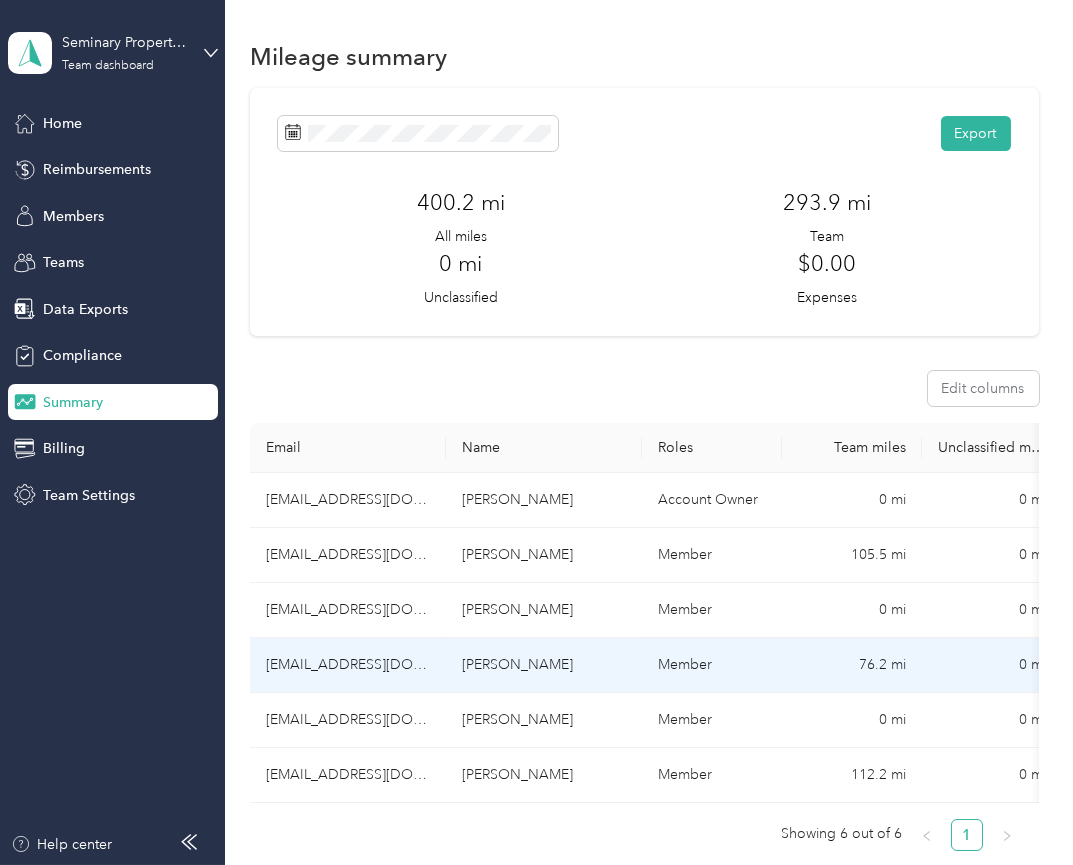 click on "[EMAIL_ADDRESS][DOMAIN_NAME]" at bounding box center [348, 665] 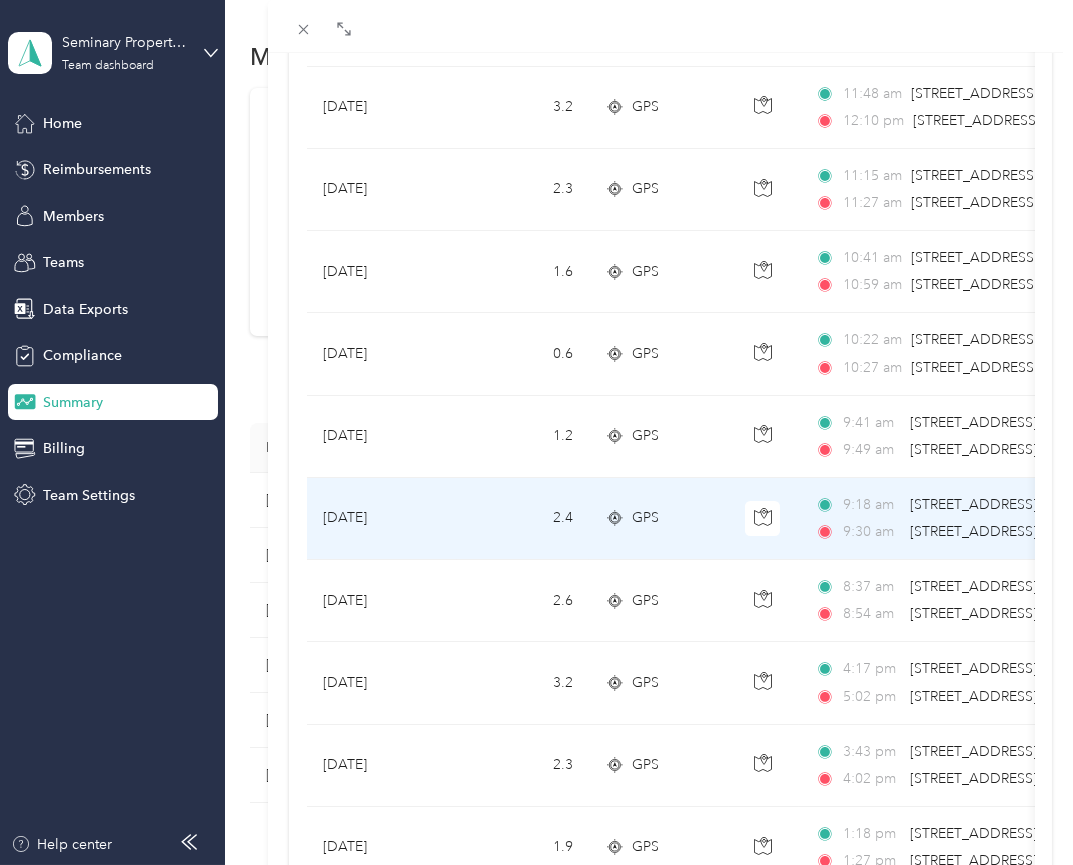 scroll, scrollTop: 763, scrollLeft: 0, axis: vertical 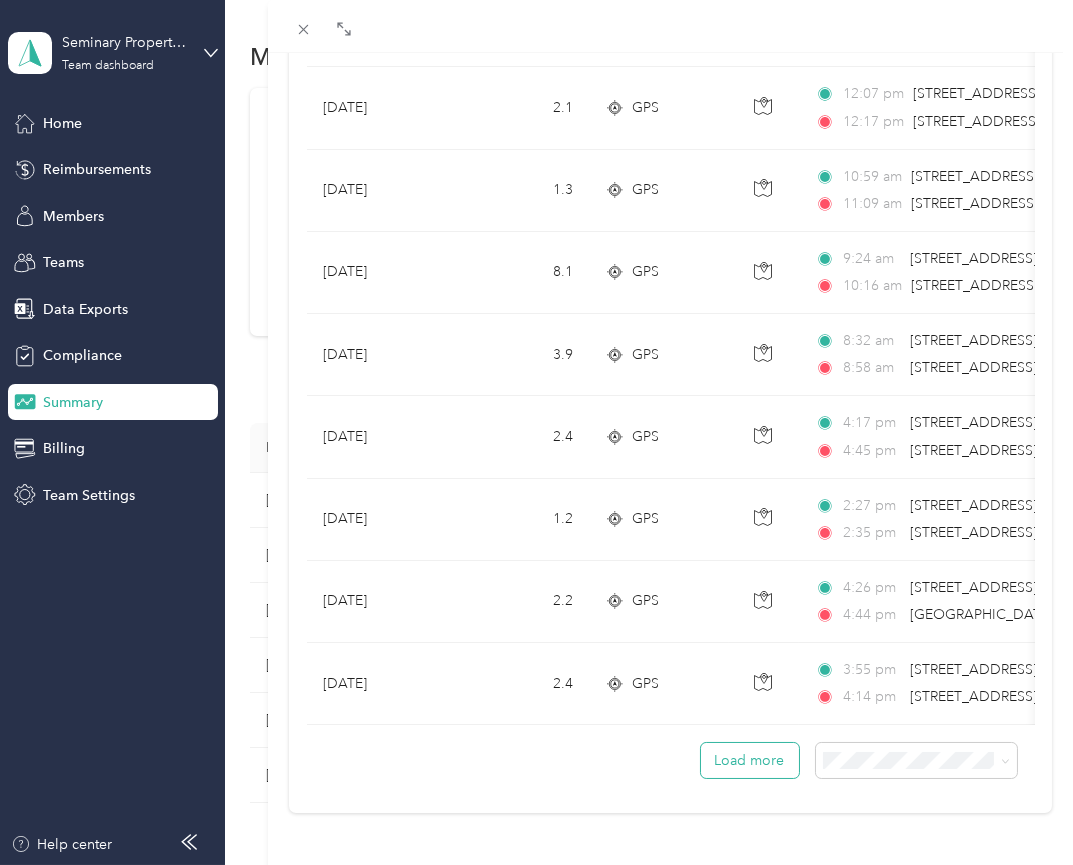 click on "Load more" at bounding box center [750, 760] 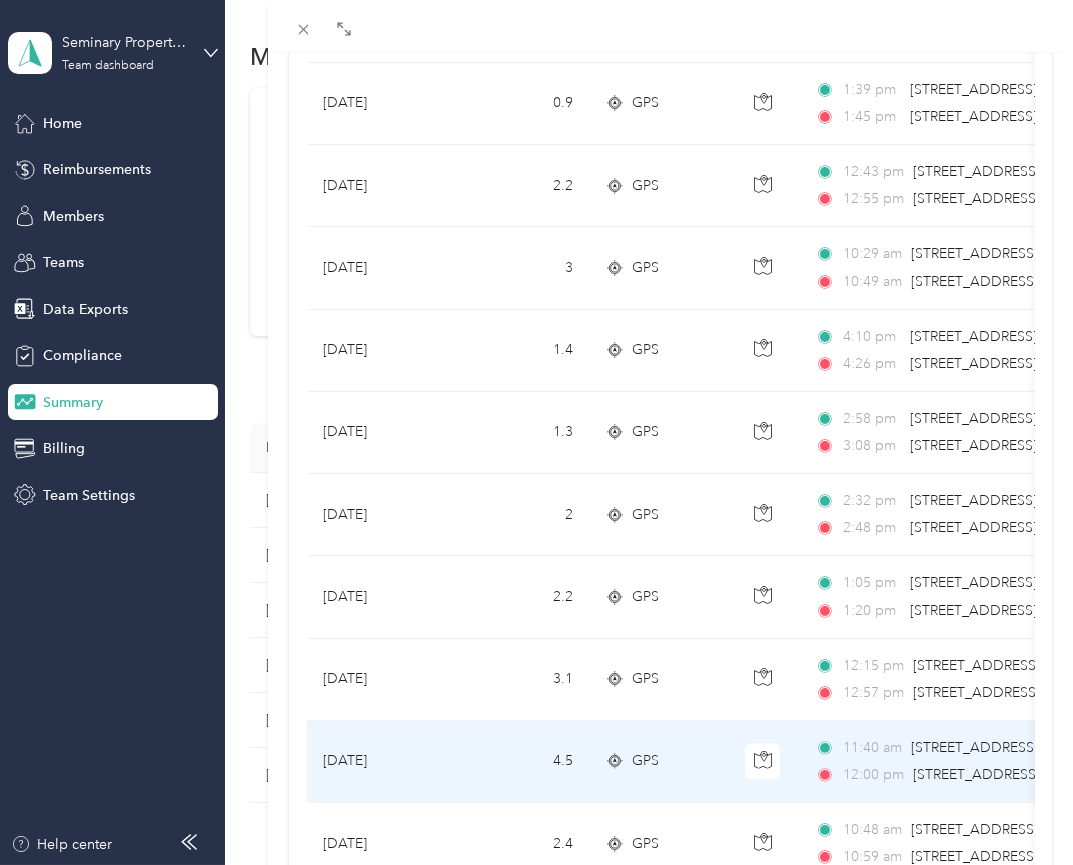scroll, scrollTop: 2488, scrollLeft: 0, axis: vertical 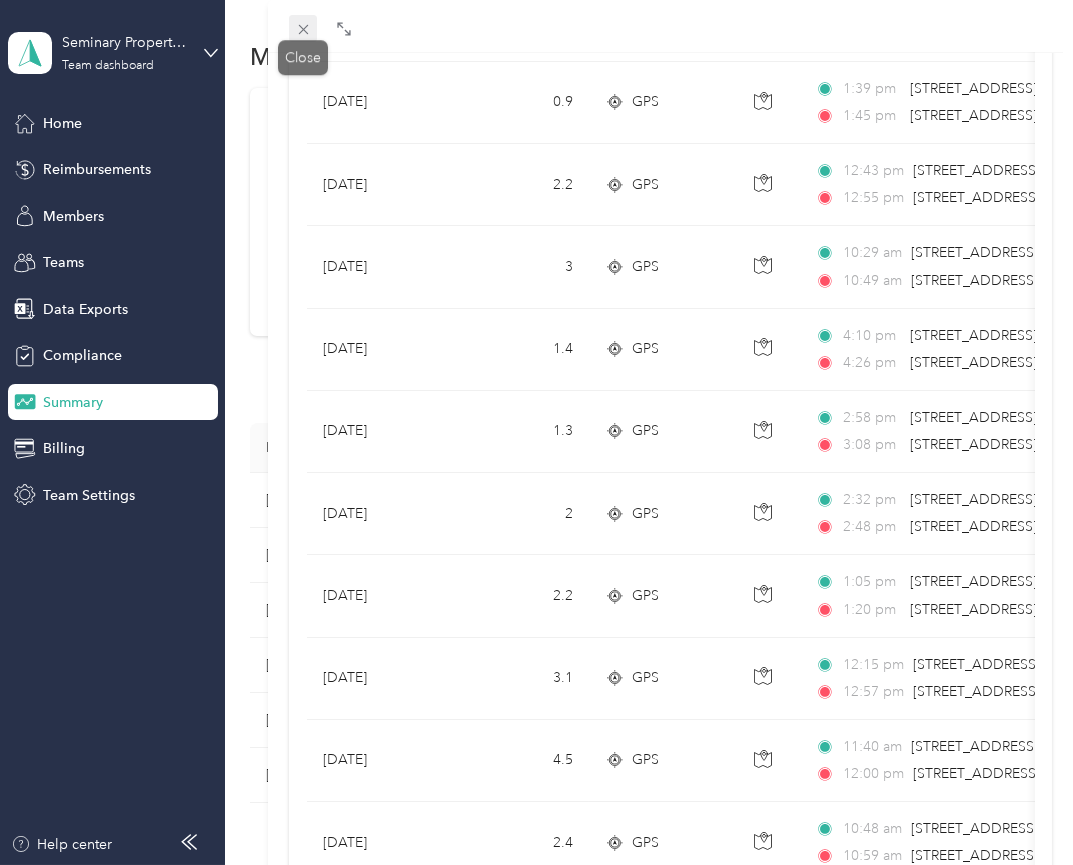 click 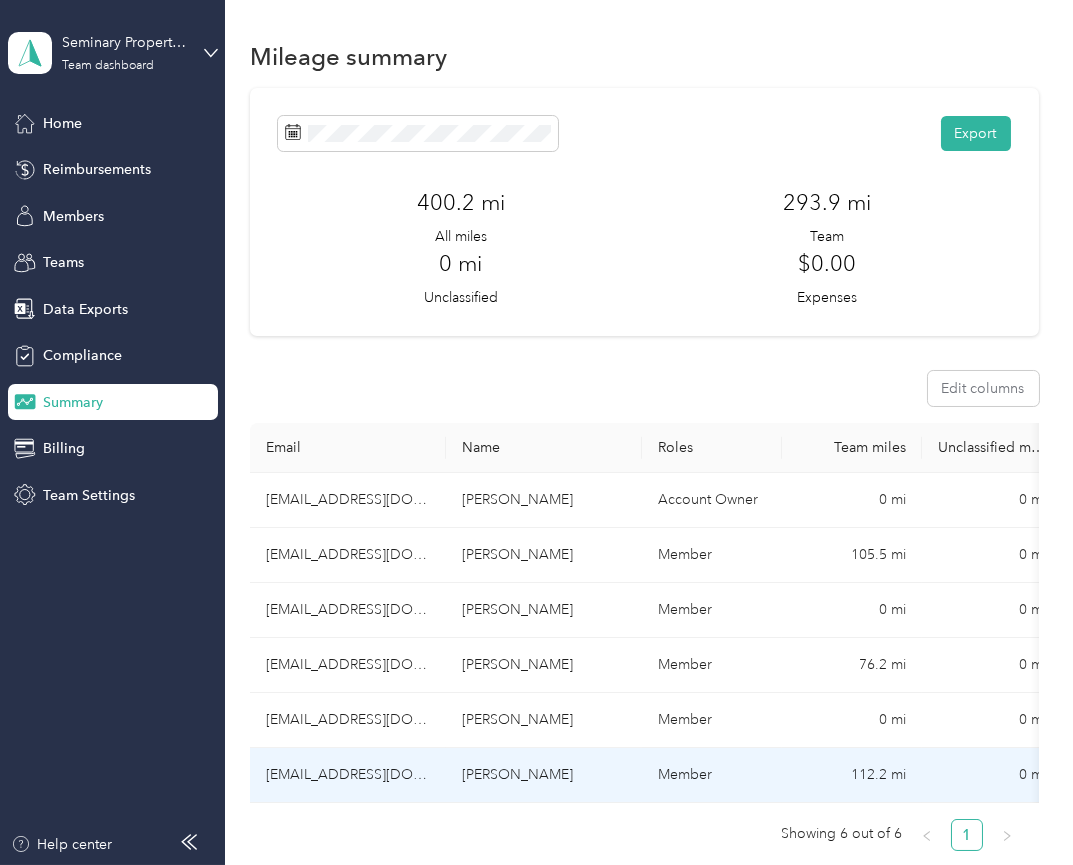 click on "[EMAIL_ADDRESS][DOMAIN_NAME]" at bounding box center (348, 775) 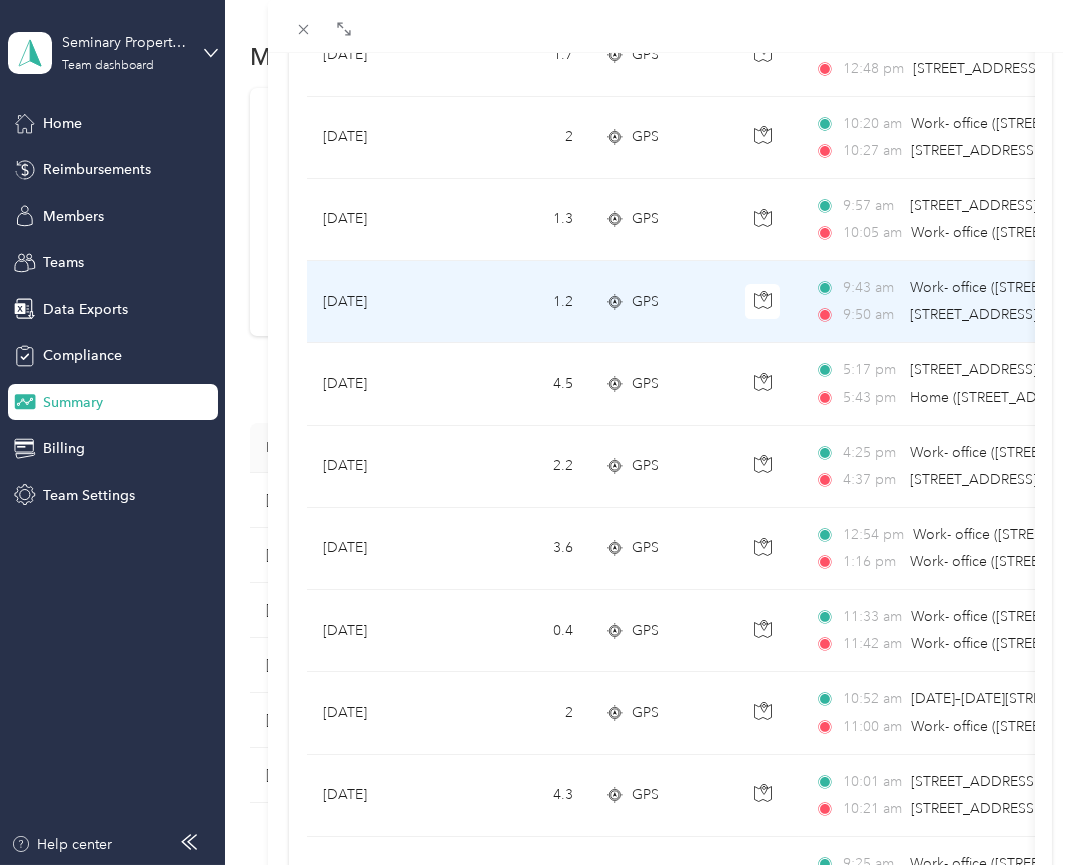 scroll, scrollTop: 734, scrollLeft: 0, axis: vertical 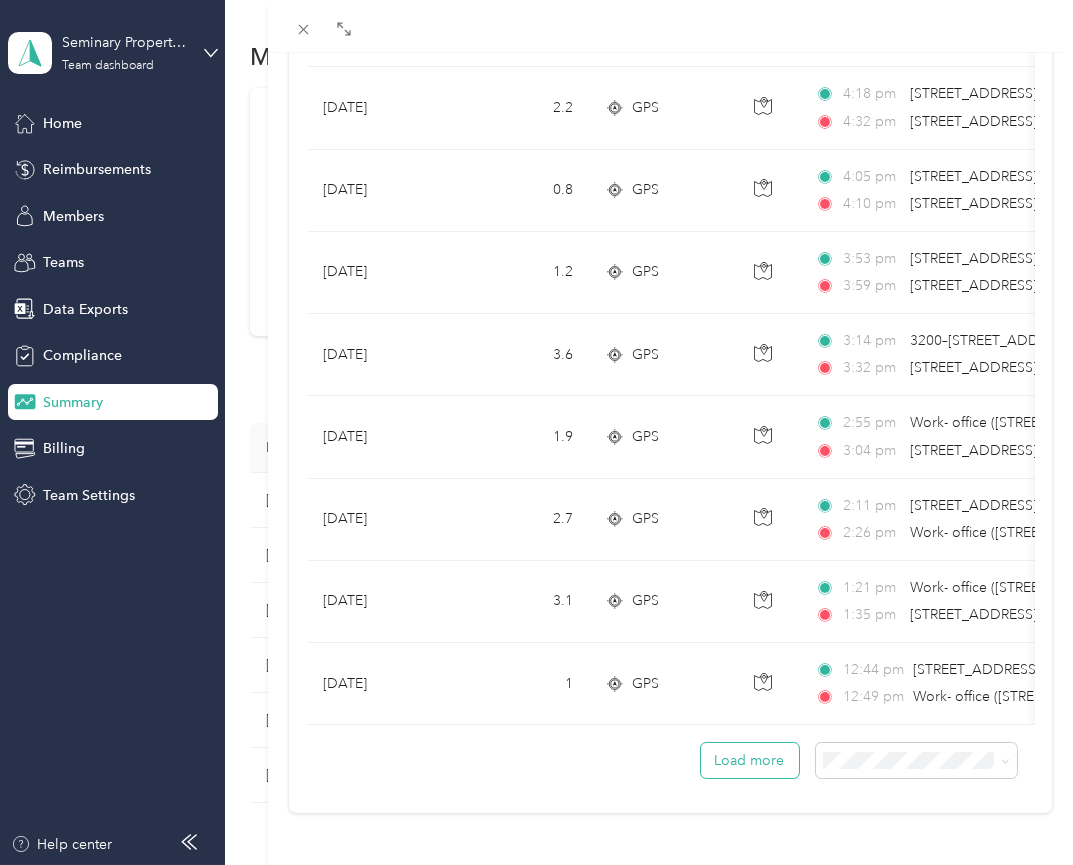 click on "Load more" at bounding box center [750, 760] 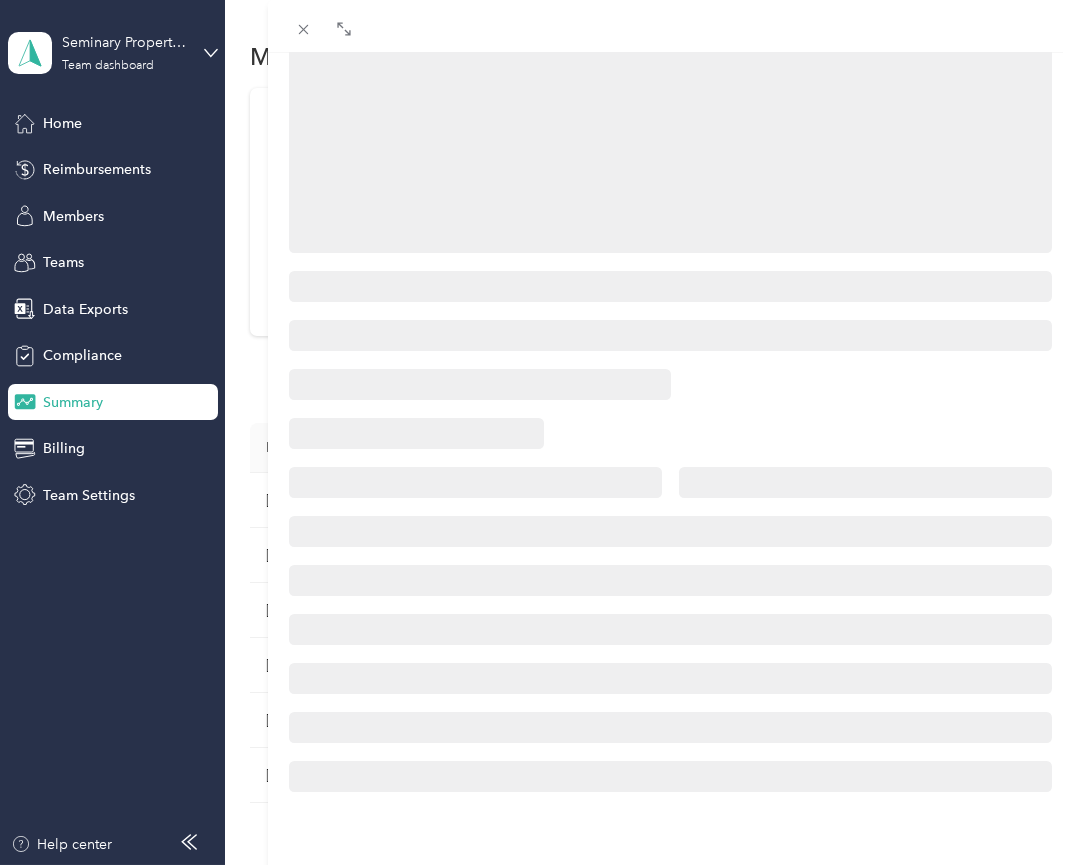 scroll, scrollTop: 272, scrollLeft: 0, axis: vertical 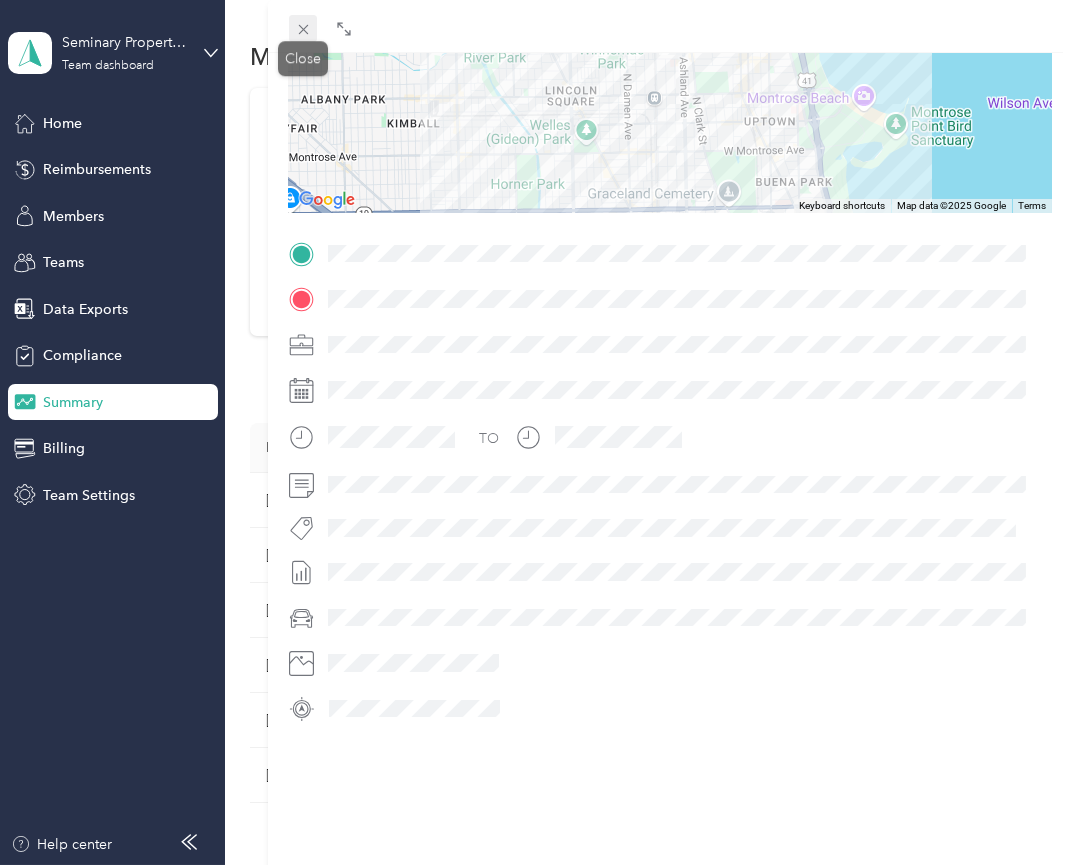click 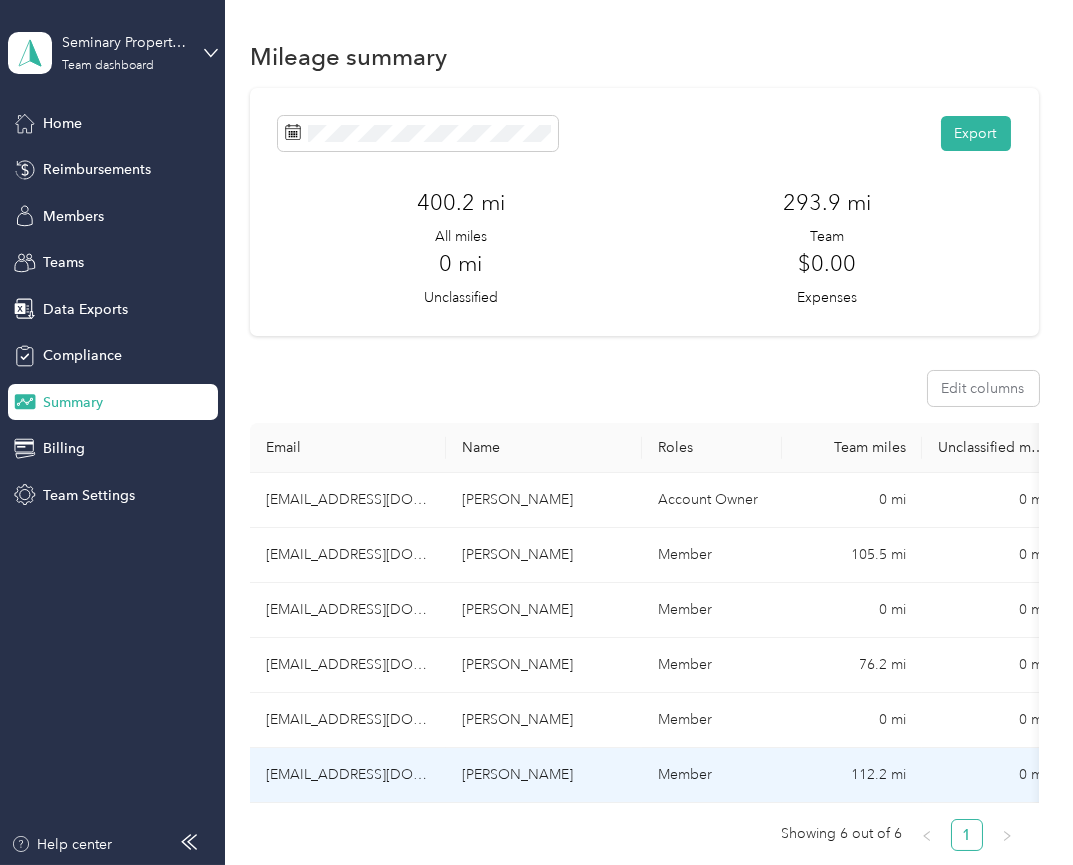 click on "[EMAIL_ADDRESS][DOMAIN_NAME]" at bounding box center (348, 775) 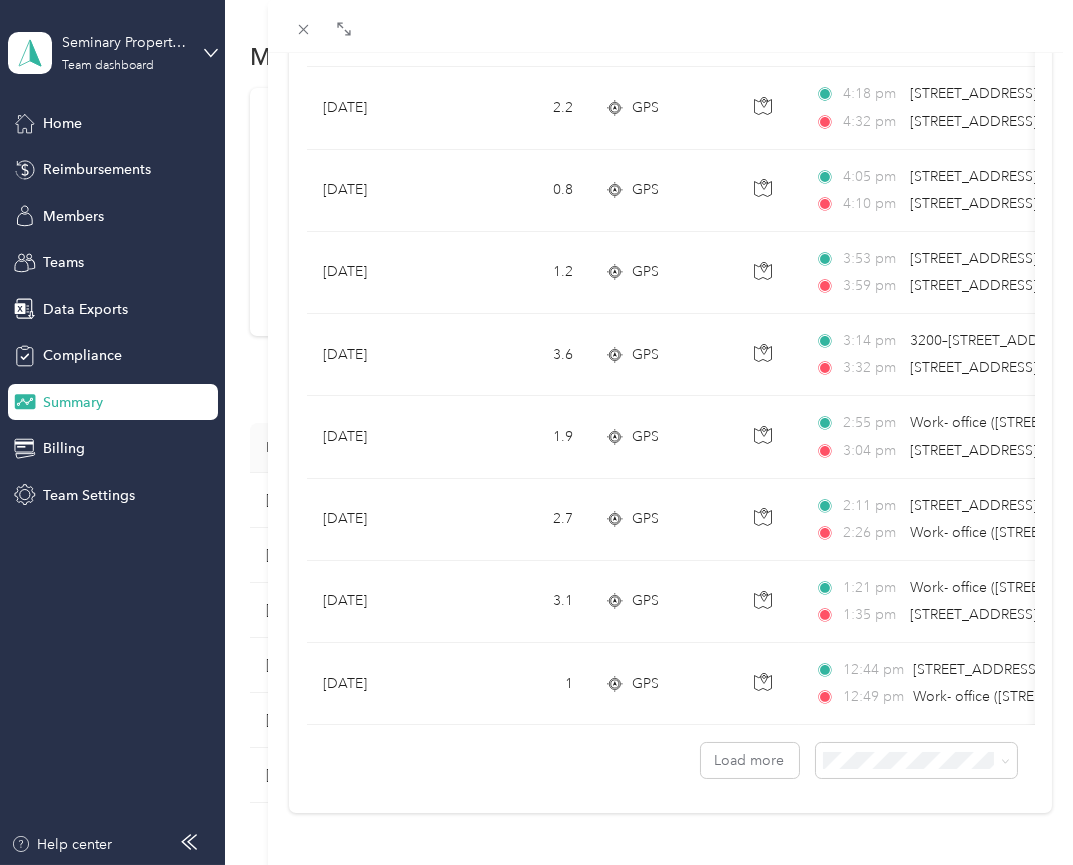 scroll, scrollTop: 1685, scrollLeft: 0, axis: vertical 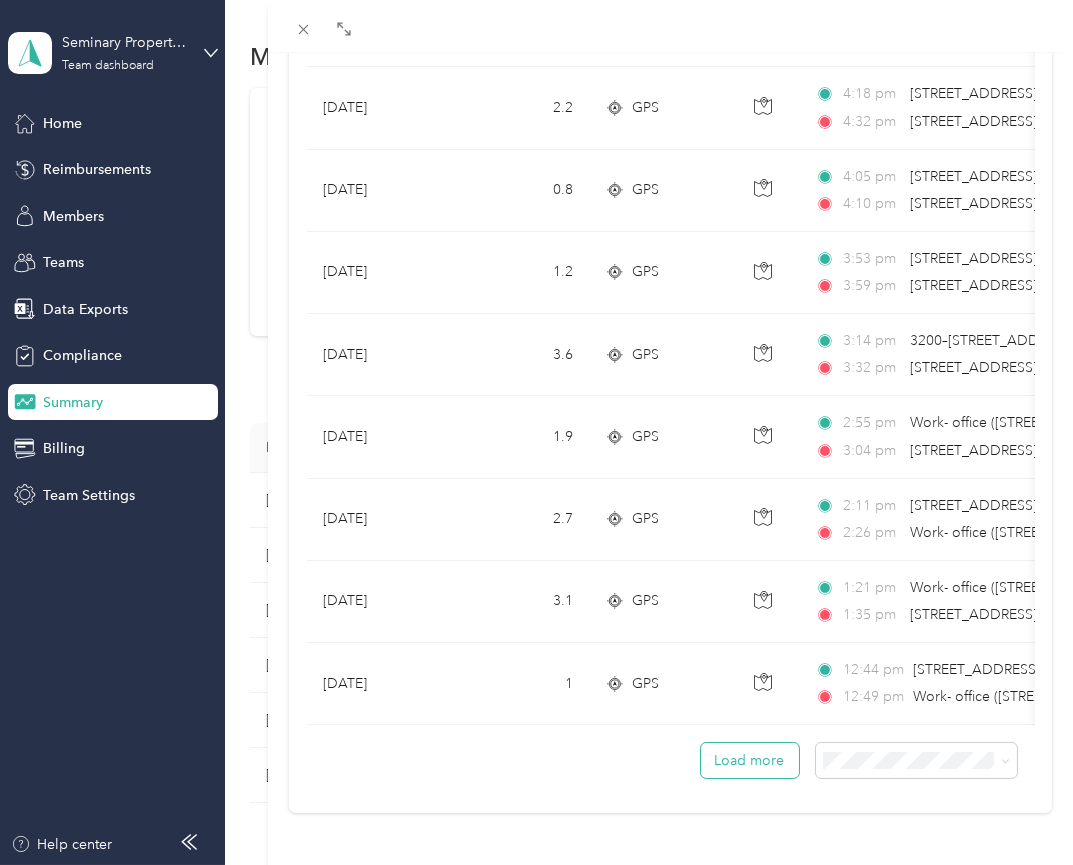 click on "Load more" at bounding box center (750, 760) 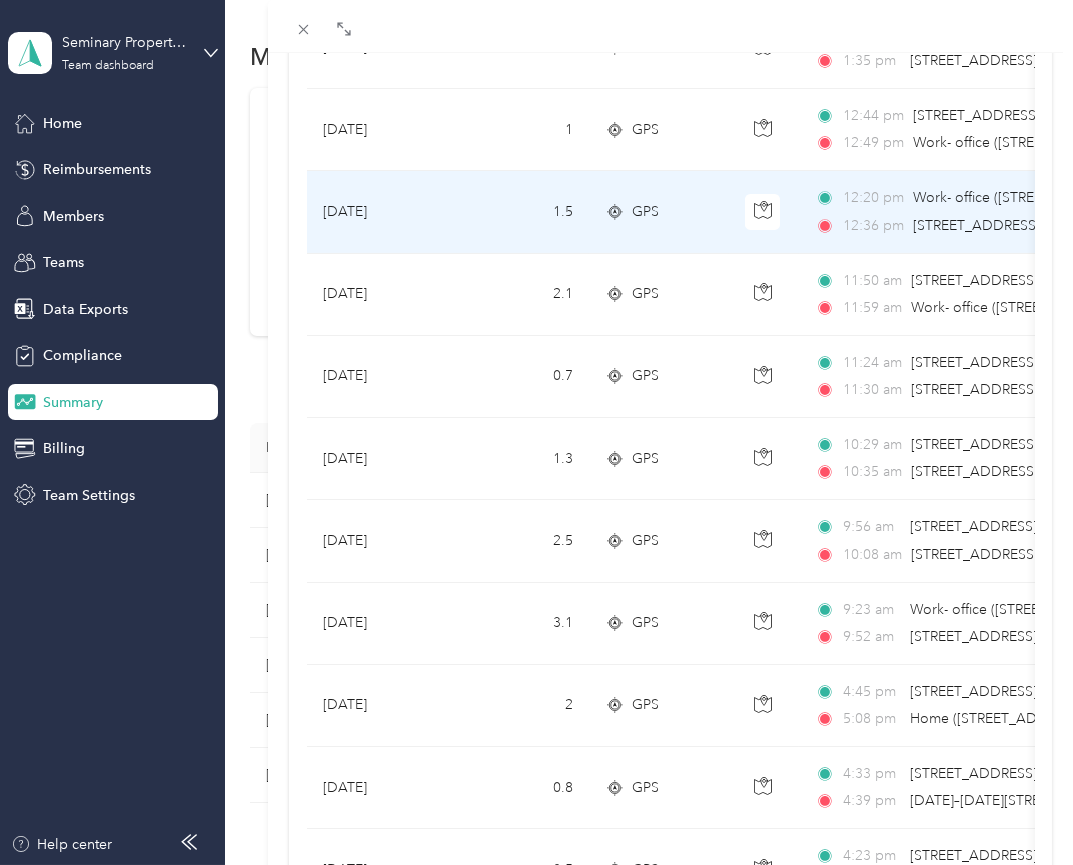 scroll, scrollTop: 2210, scrollLeft: 0, axis: vertical 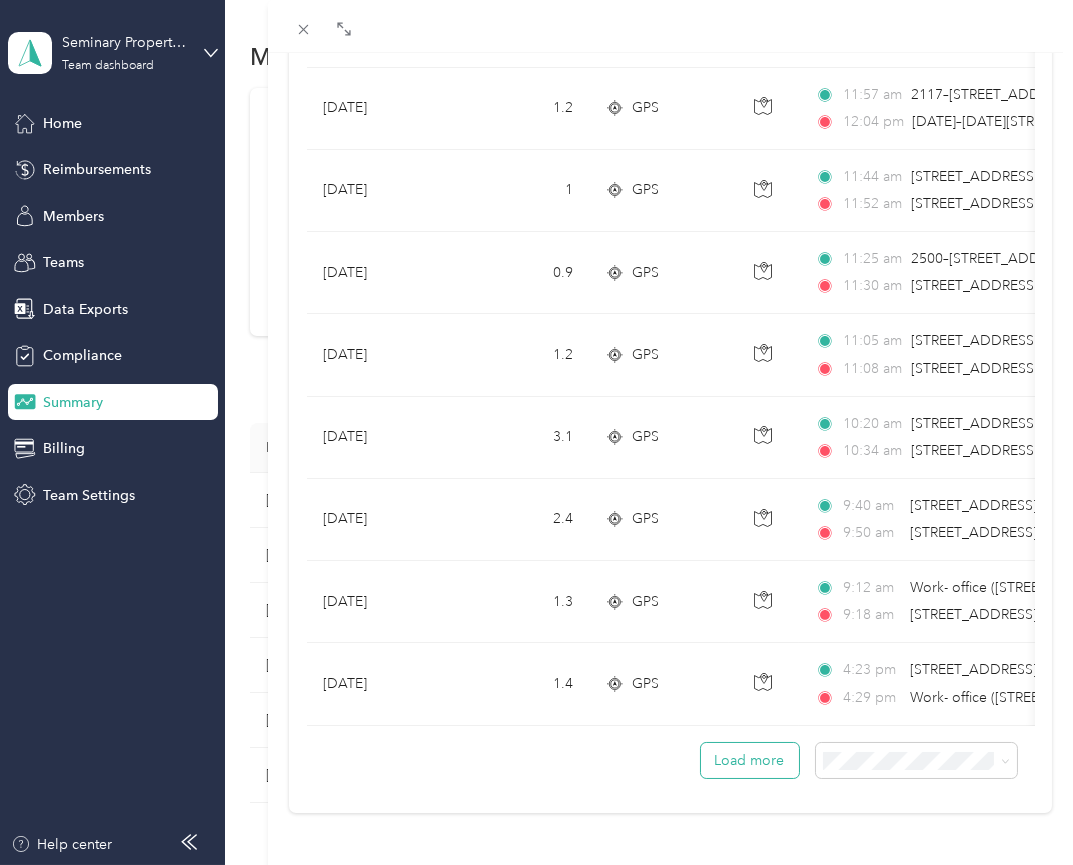 click on "Load more" at bounding box center [750, 760] 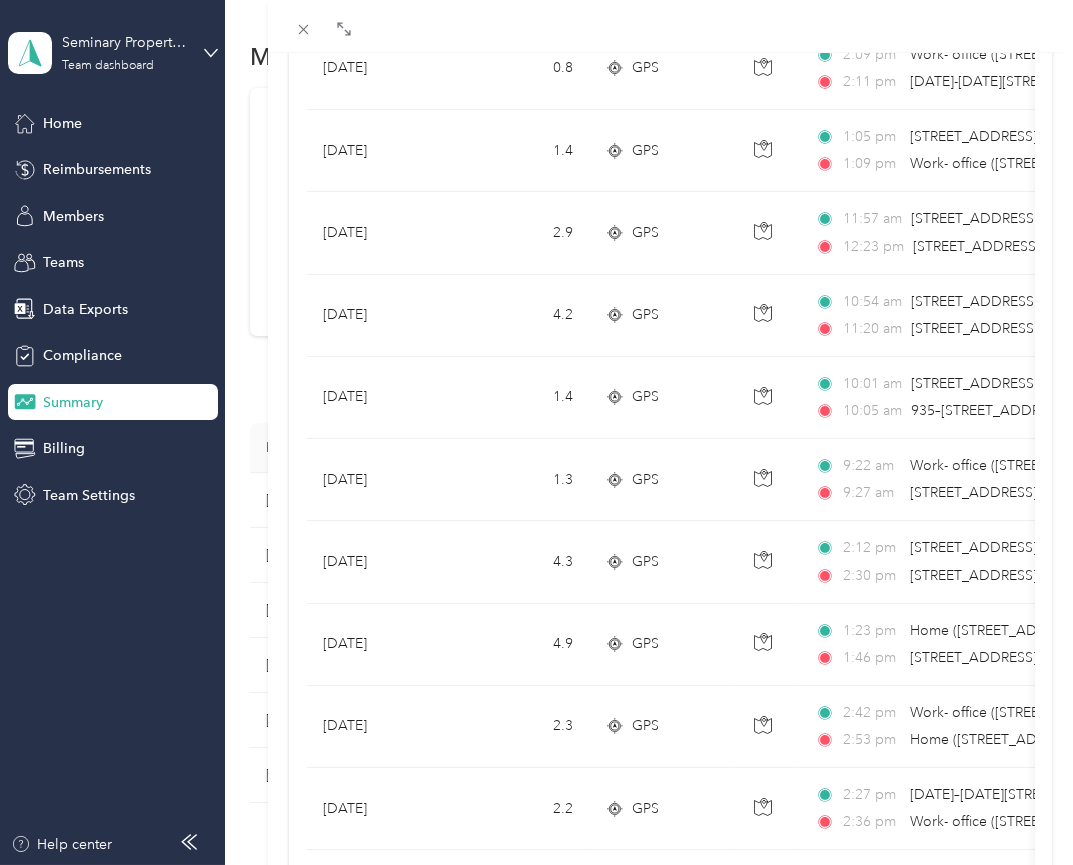 scroll, scrollTop: 4826, scrollLeft: 0, axis: vertical 